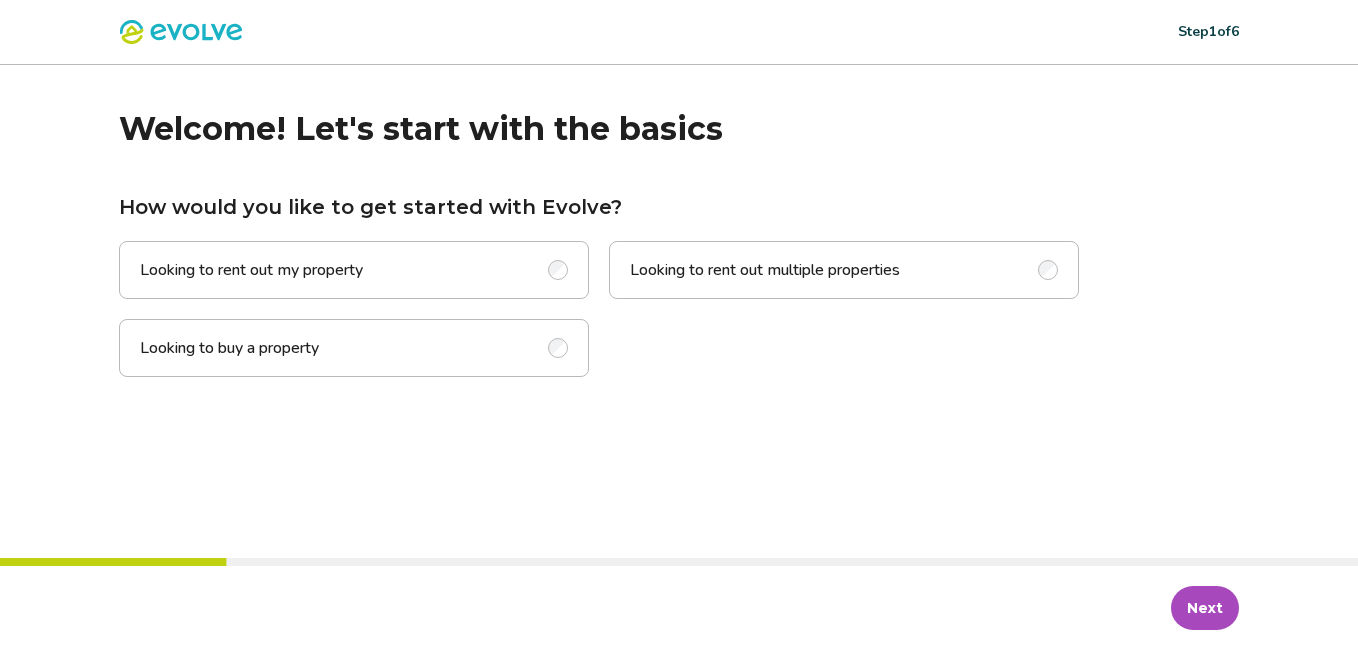 scroll, scrollTop: 0, scrollLeft: 0, axis: both 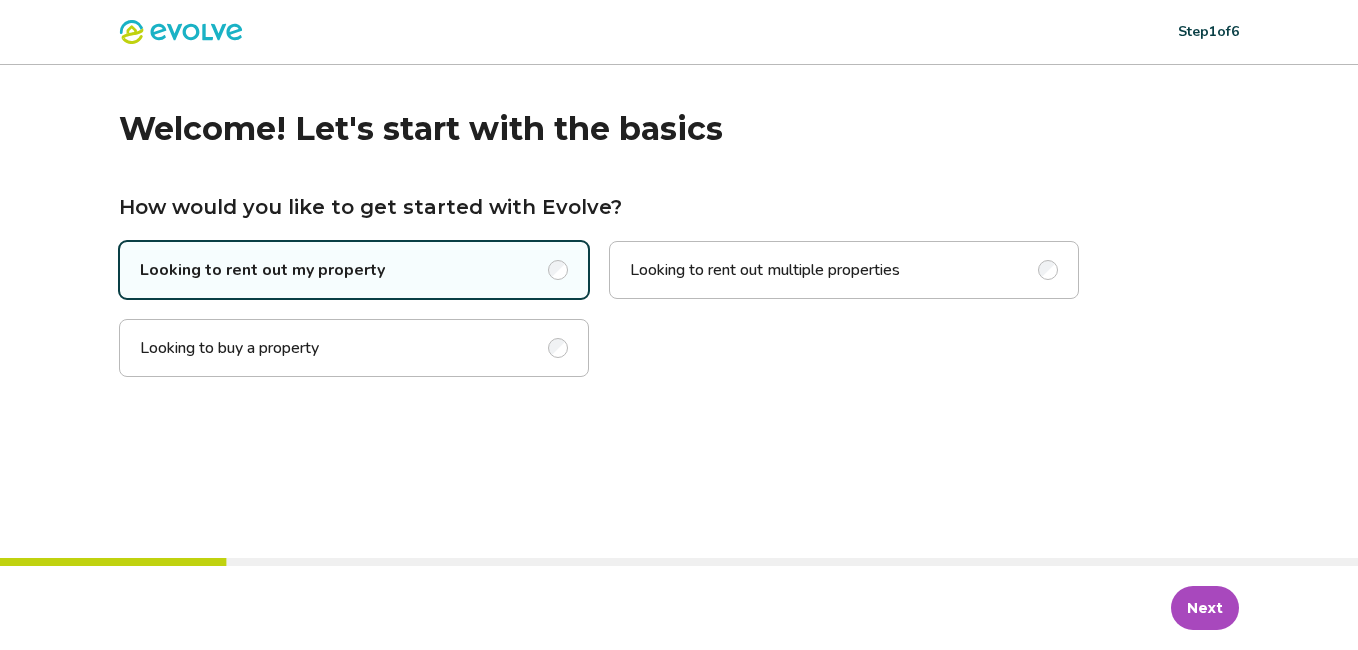 click on "Next" at bounding box center [1205, 608] 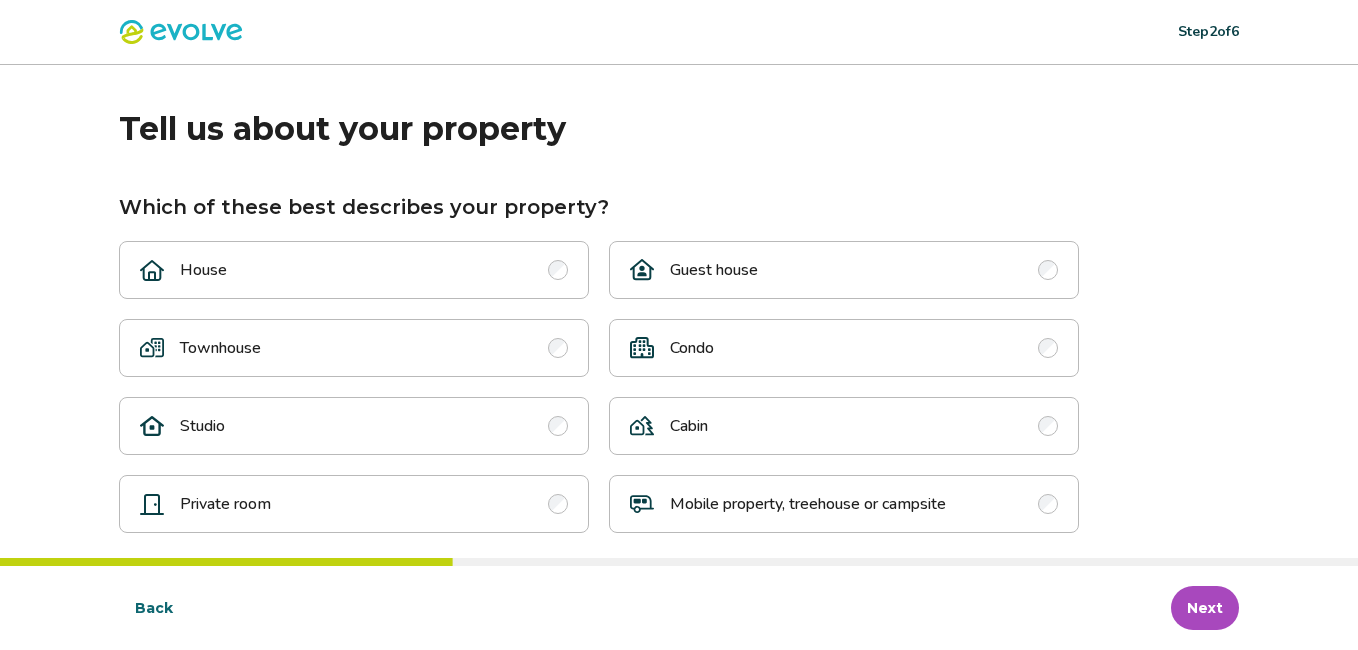 click on "Which of these best describes your property?" at bounding box center (364, 207) 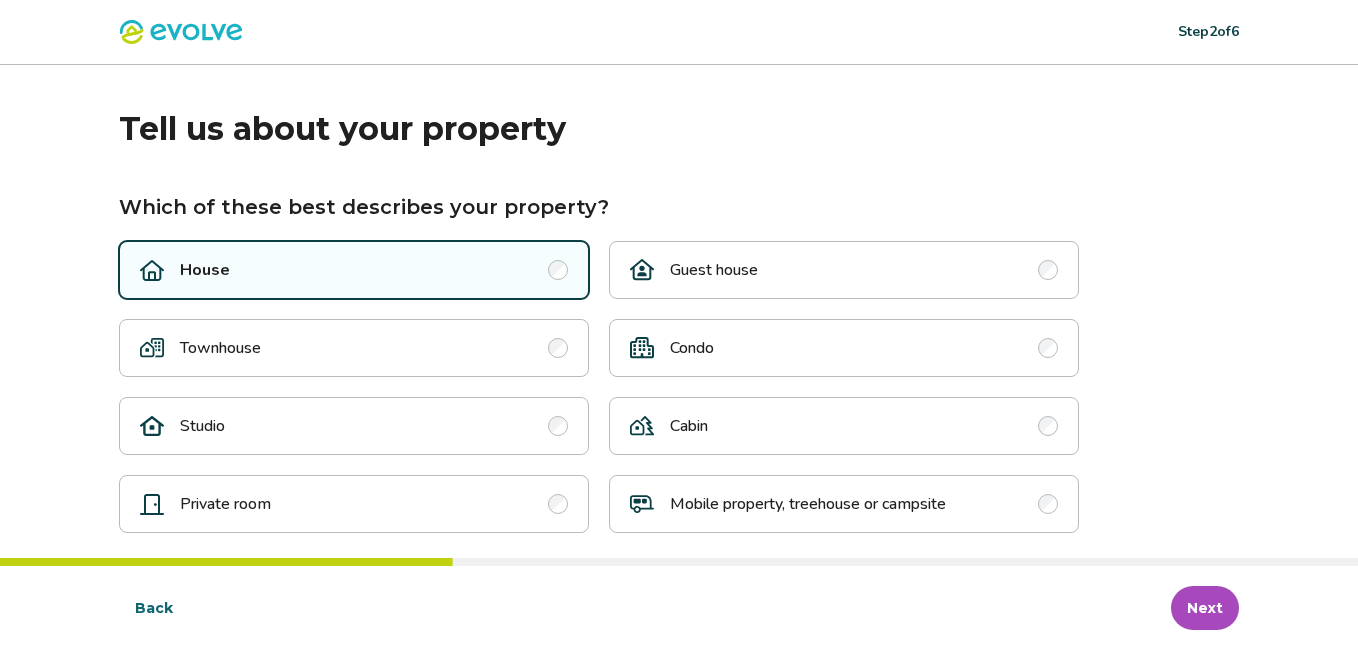scroll, scrollTop: 15, scrollLeft: 0, axis: vertical 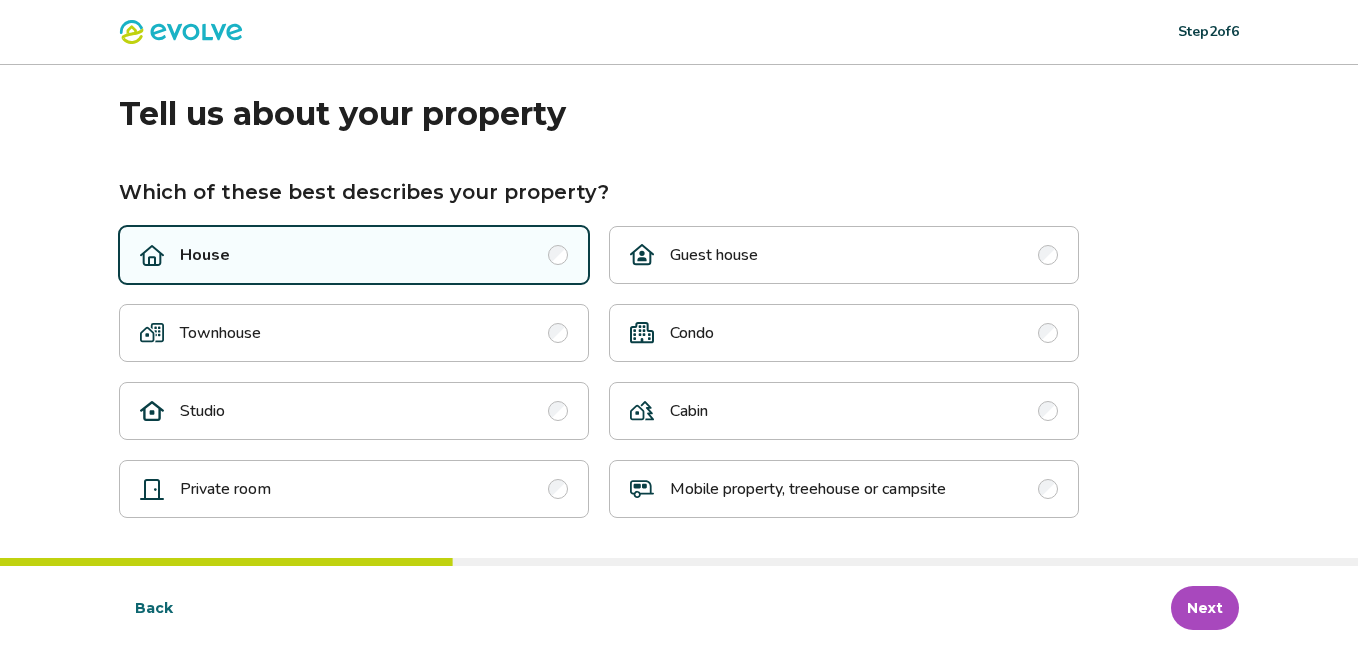 click on "Next" at bounding box center (1205, 608) 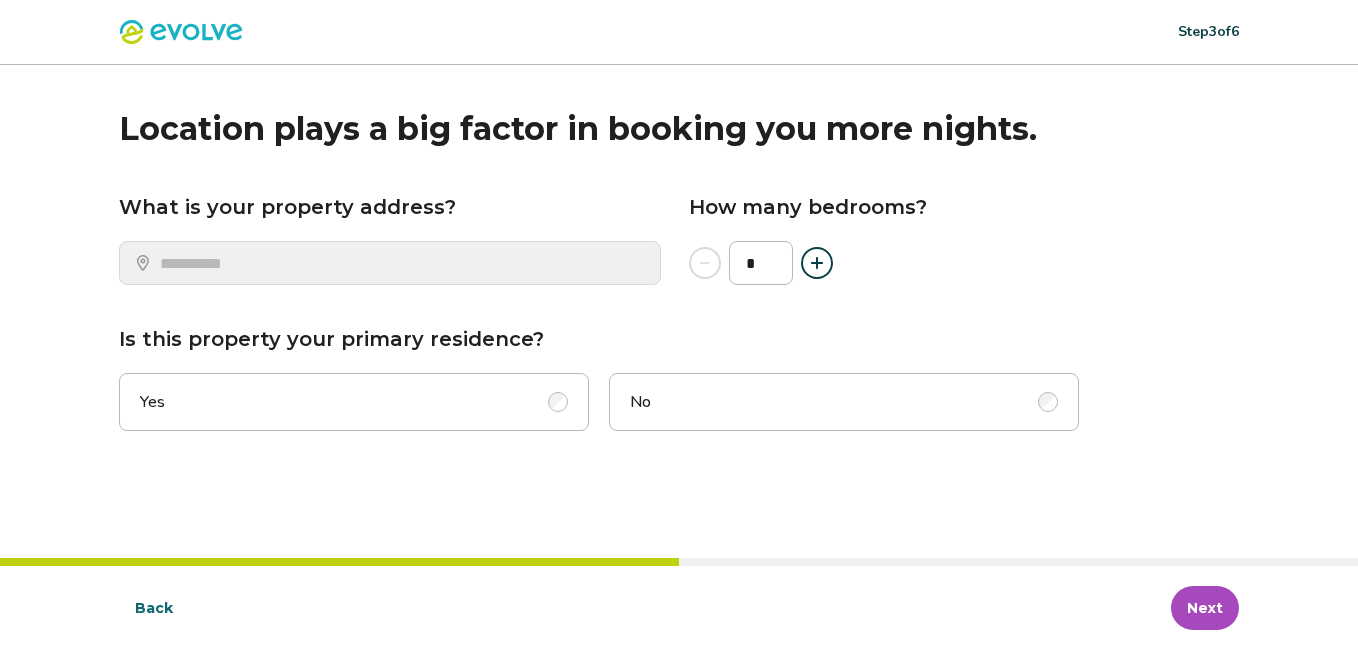 scroll, scrollTop: 0, scrollLeft: 0, axis: both 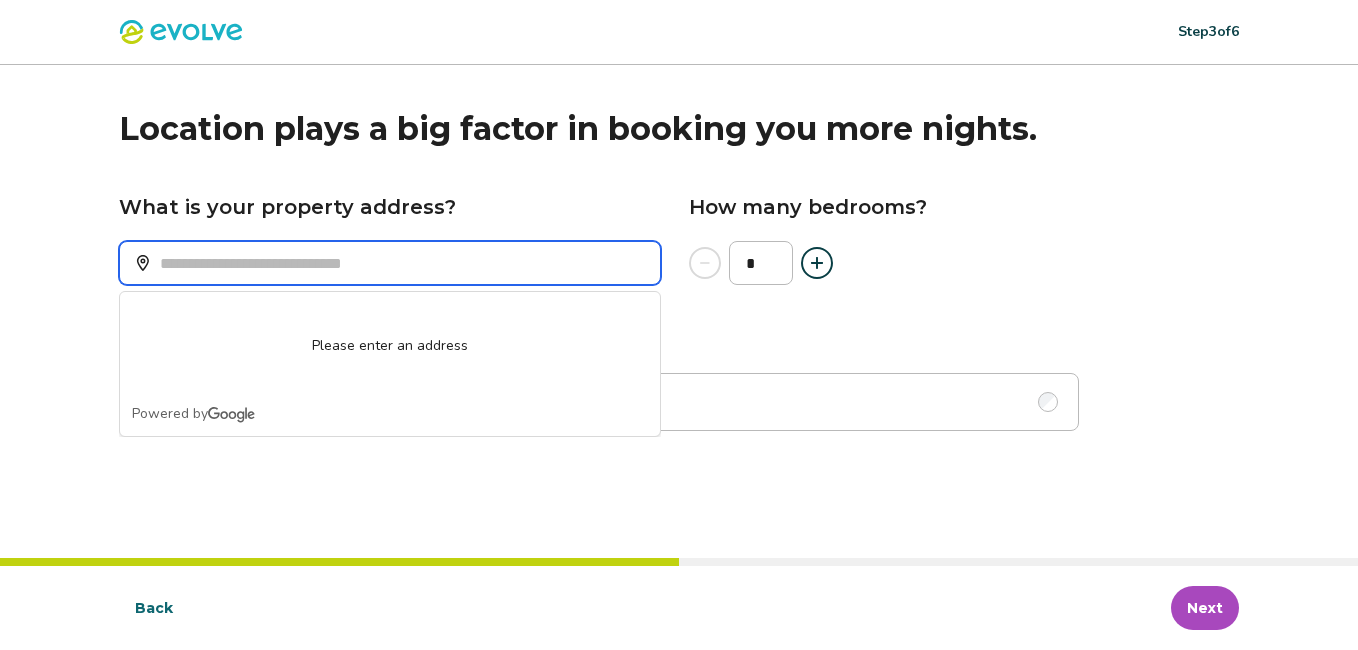 click on "What is your property address?" at bounding box center [390, 263] 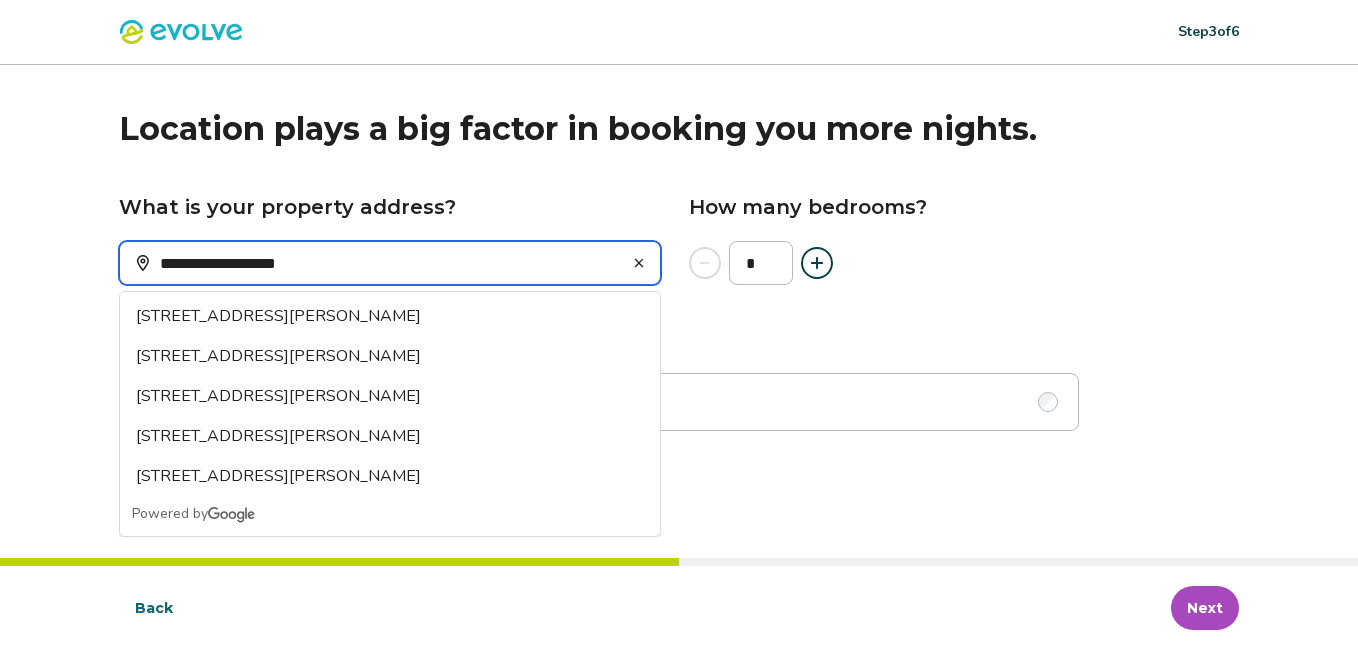 type on "**********" 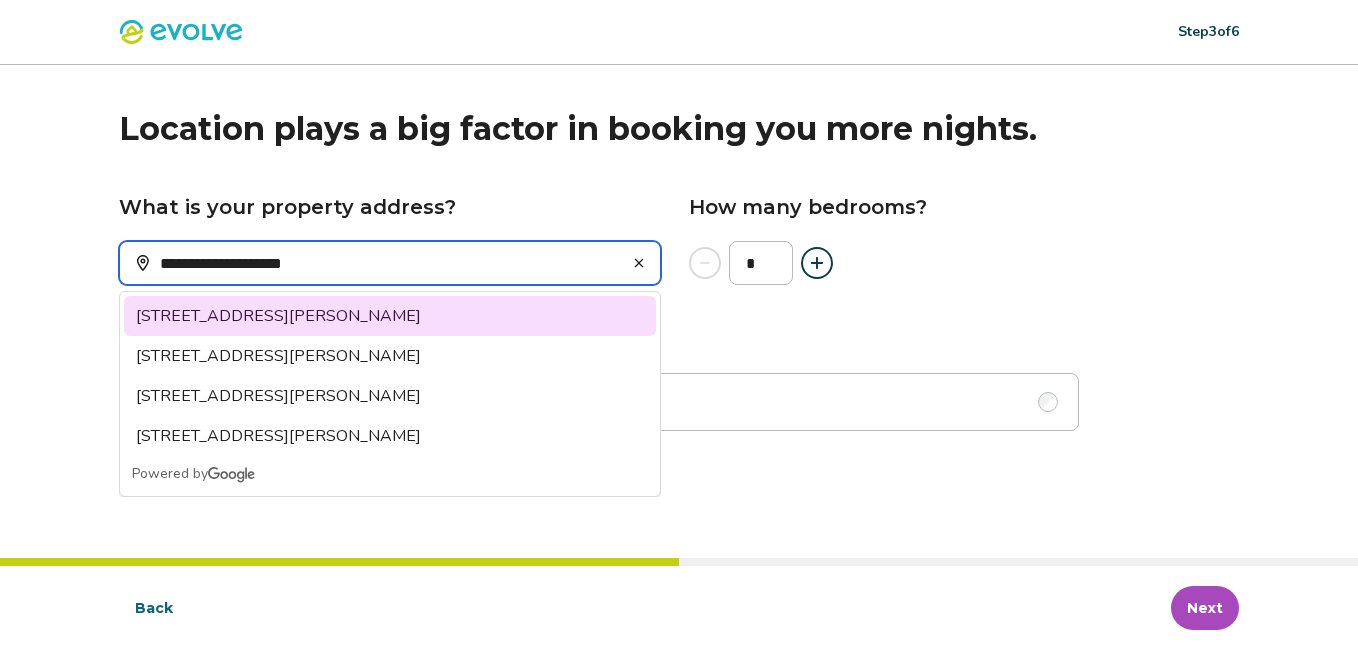 click on "[STREET_ADDRESS][PERSON_NAME]" at bounding box center (390, 316) 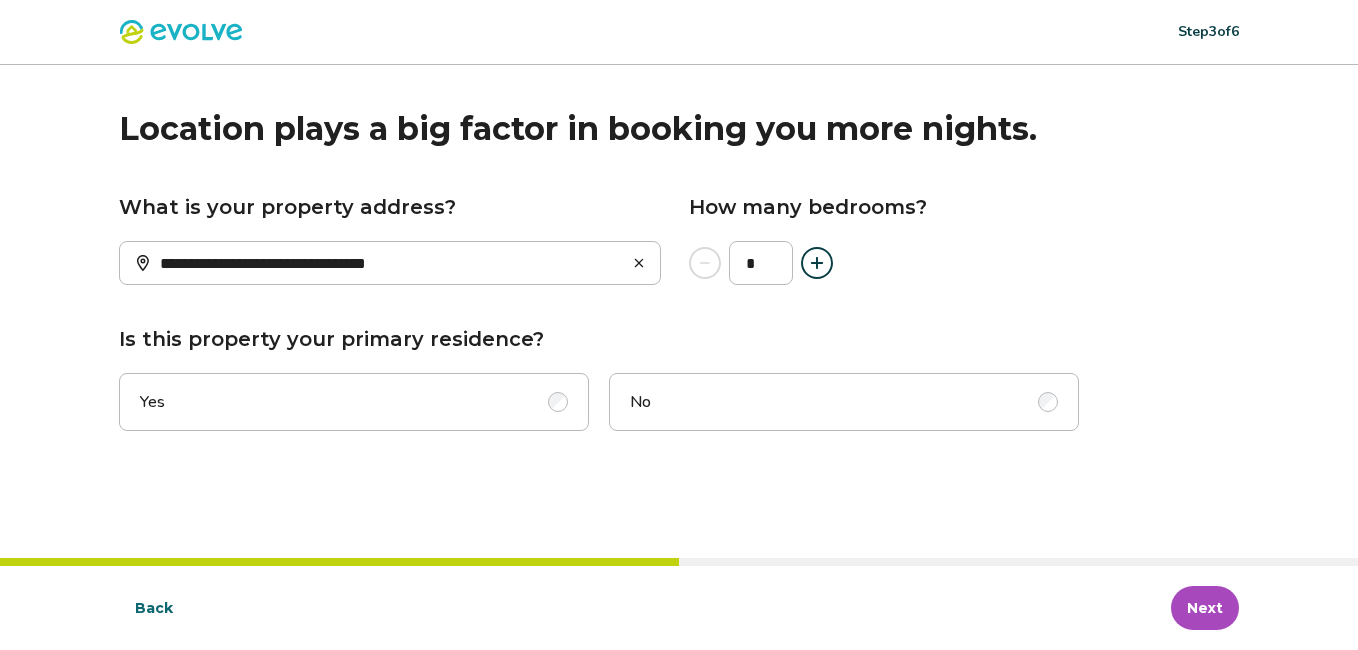 click 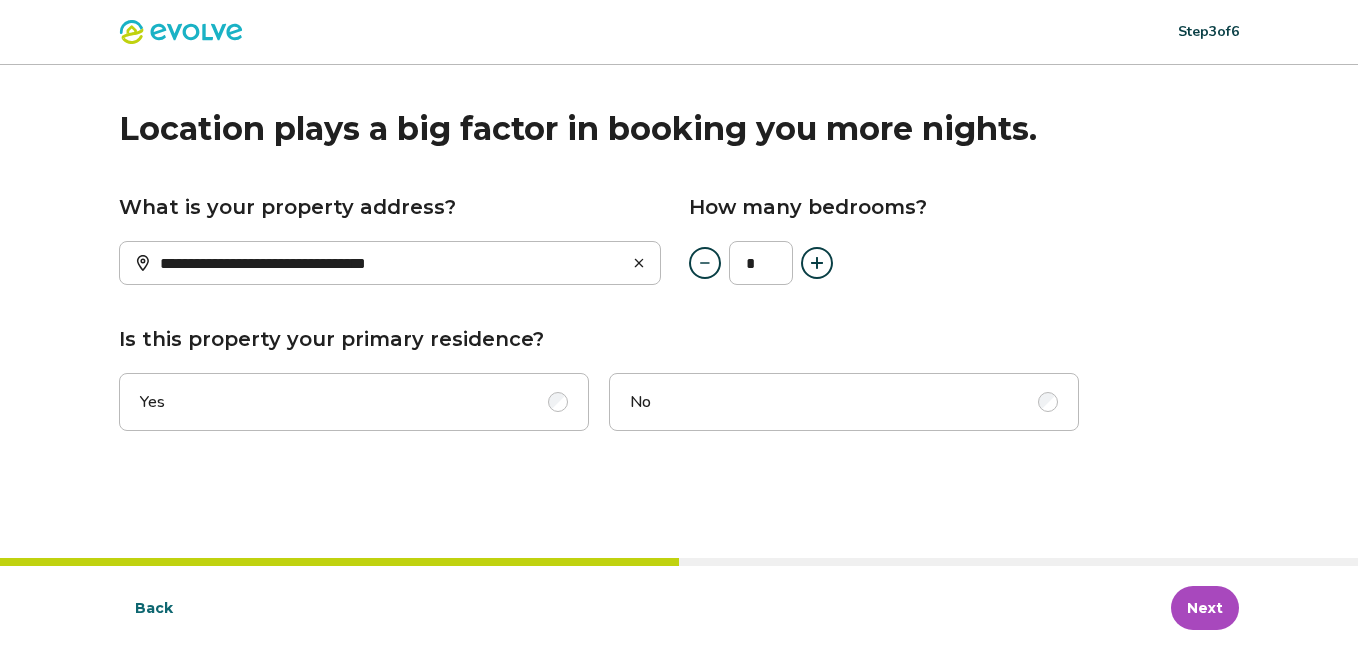 click 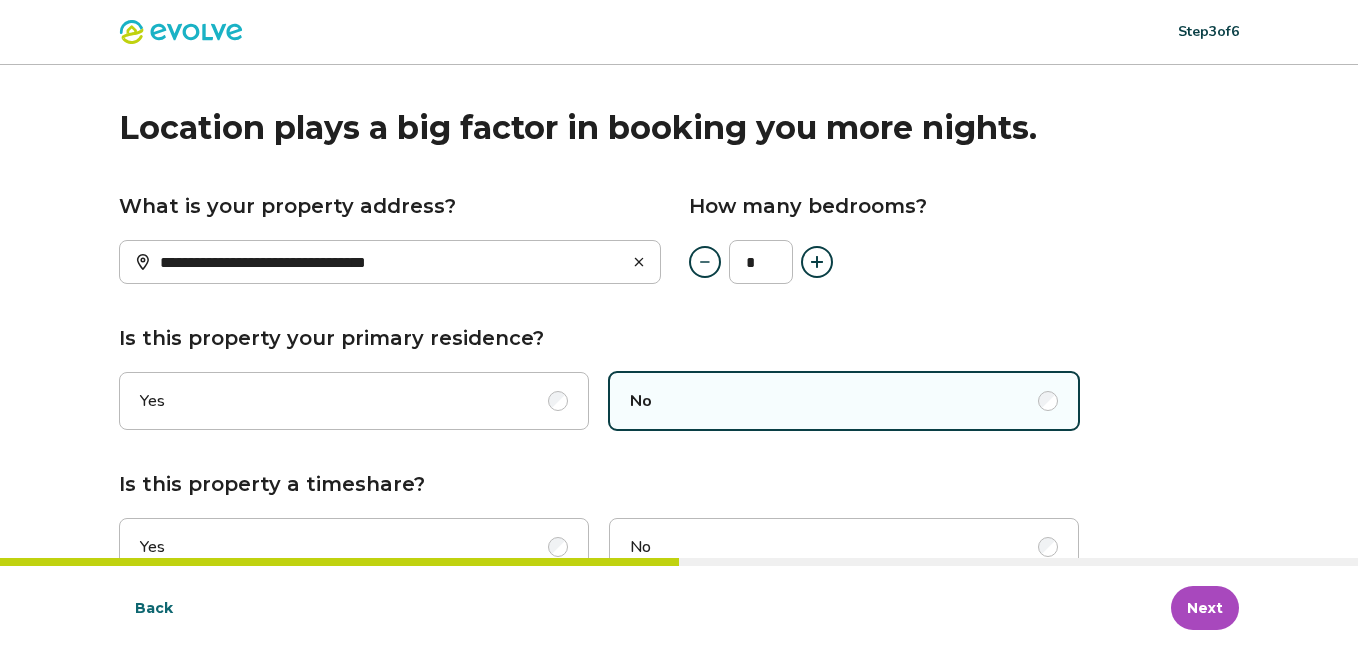 scroll, scrollTop: 59, scrollLeft: 0, axis: vertical 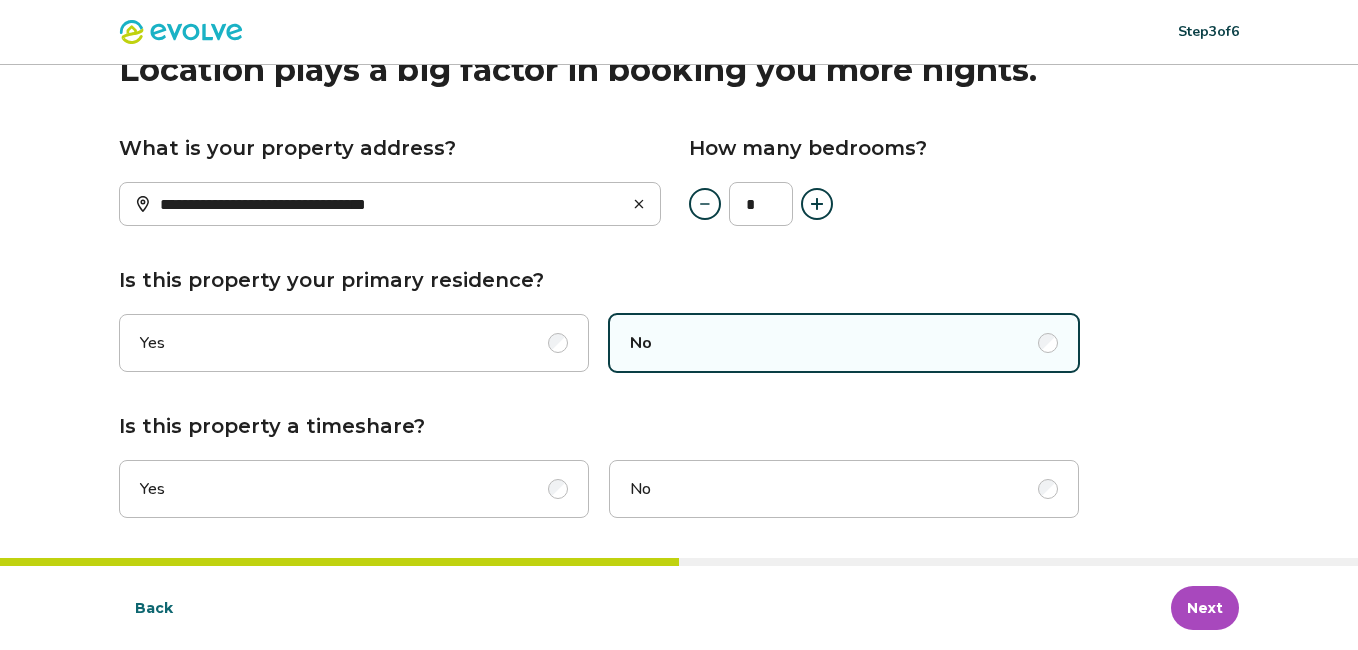 click on "No" at bounding box center (844, 489) 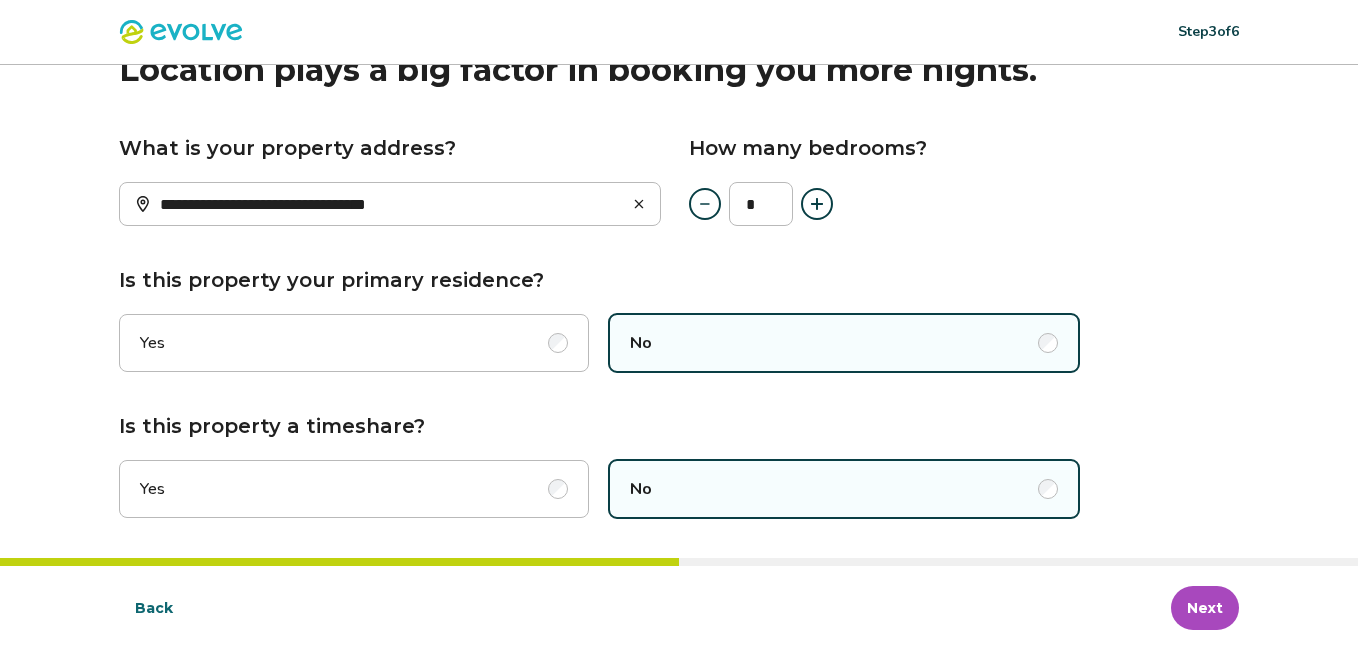 click on "Next" at bounding box center (1205, 608) 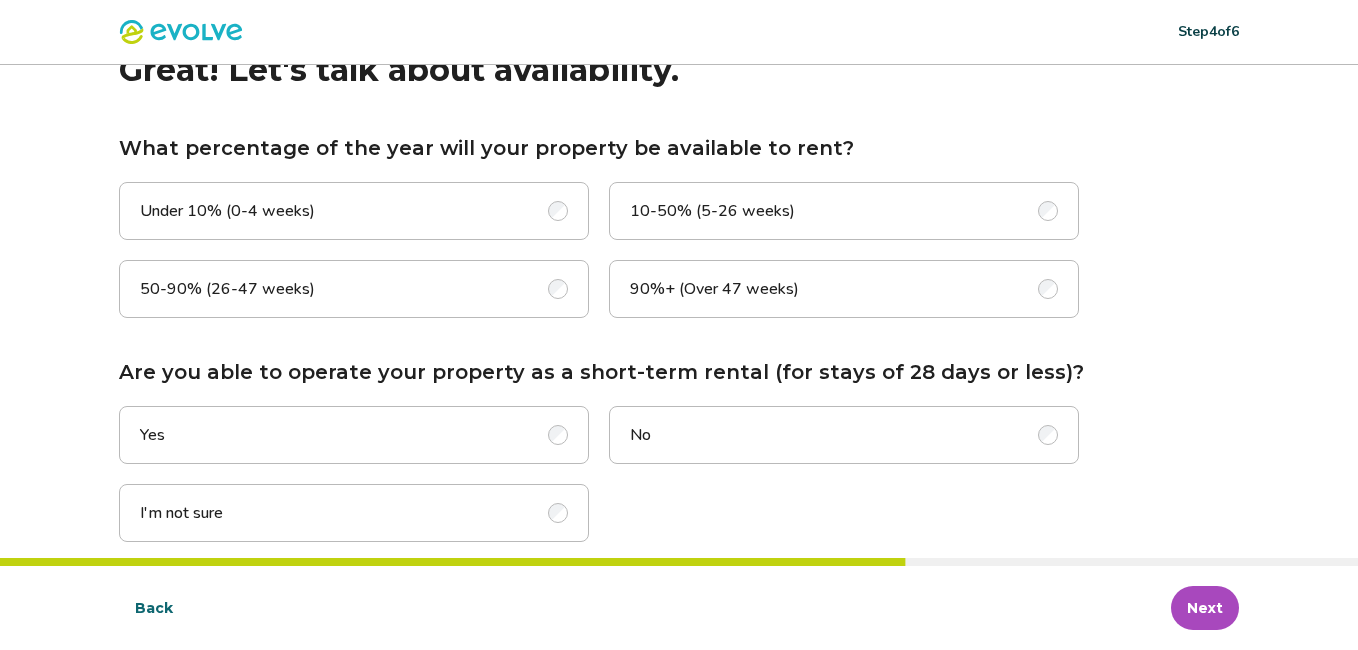 scroll, scrollTop: 0, scrollLeft: 0, axis: both 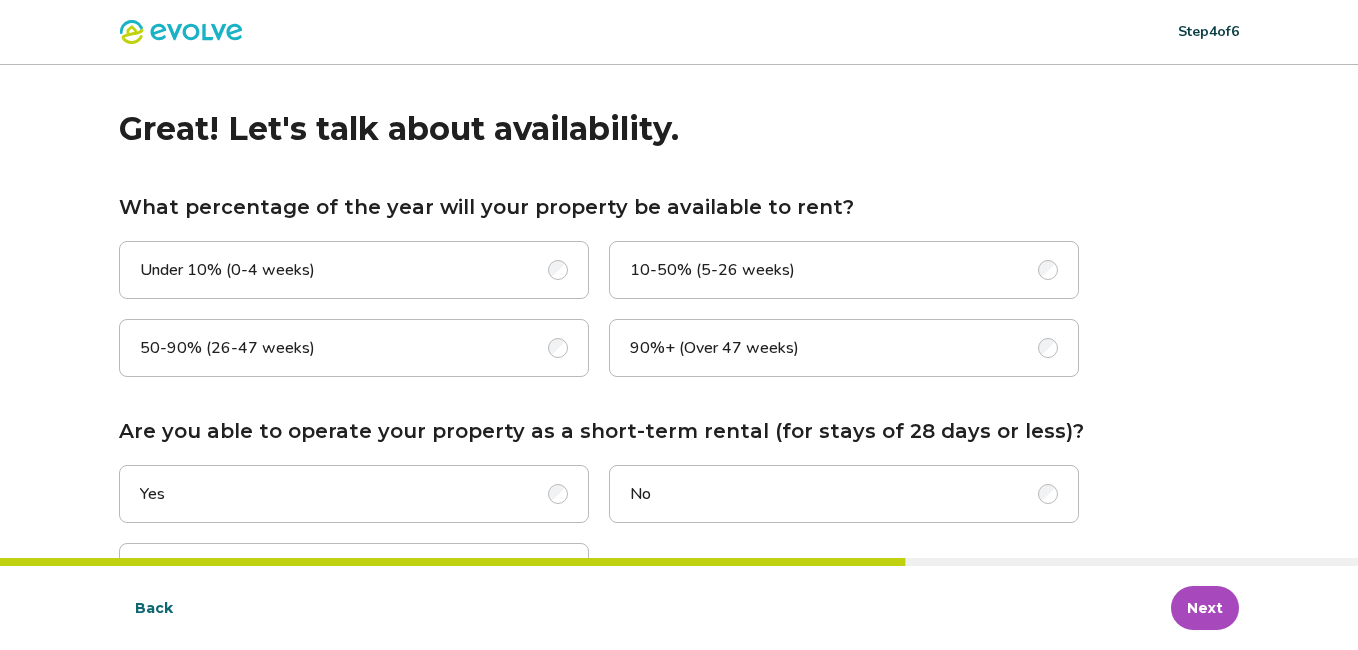 click on "50-90% (26-47 weeks)" at bounding box center [354, 348] 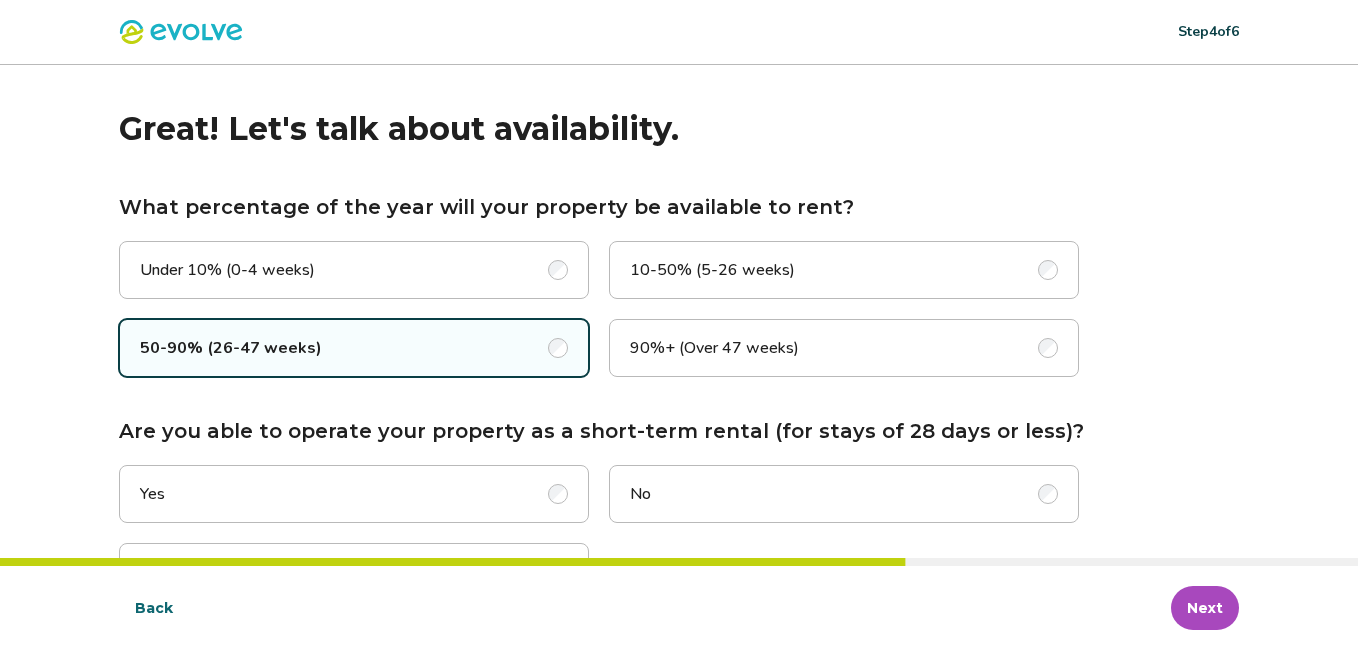 click on "Yes" at bounding box center (354, 494) 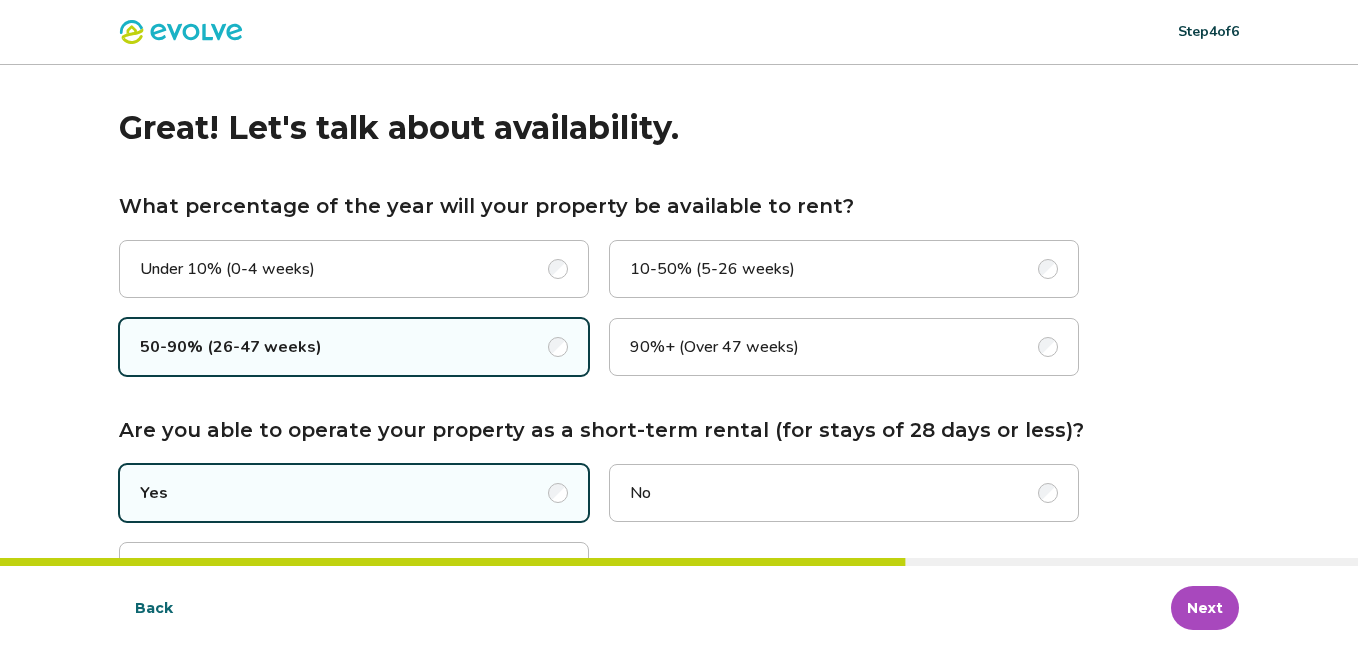 scroll, scrollTop: 83, scrollLeft: 0, axis: vertical 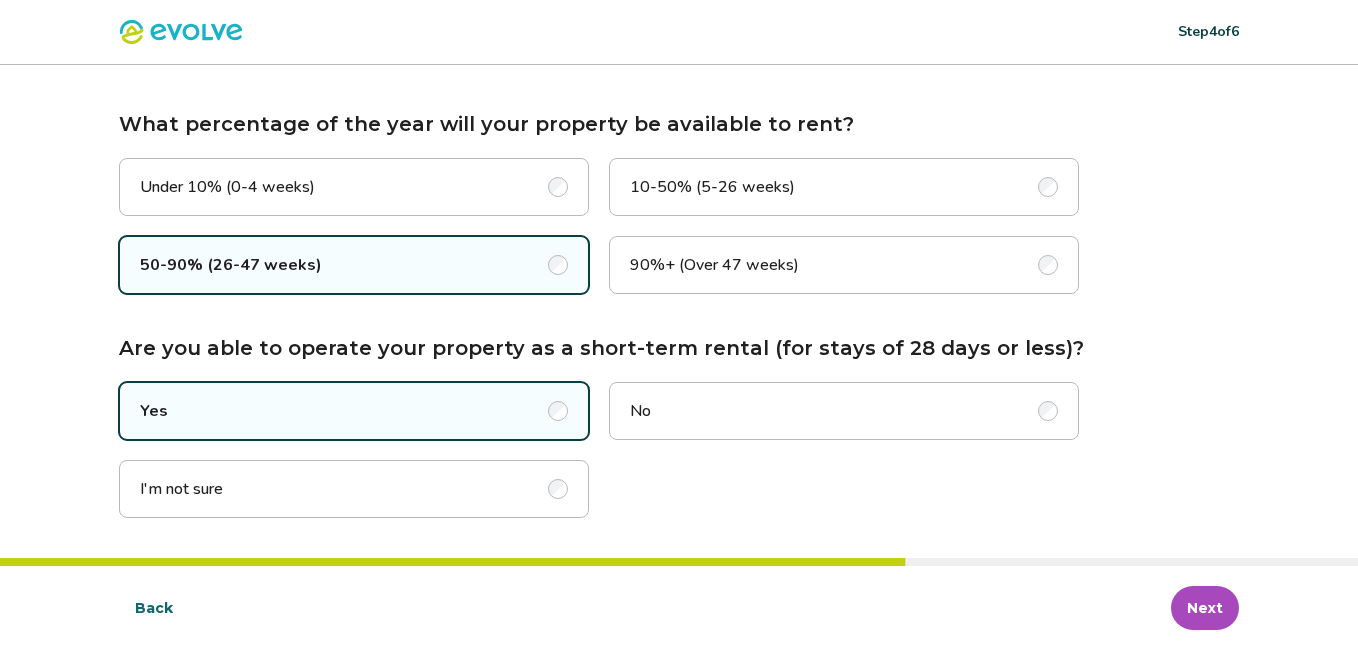 click on "Next" at bounding box center (1205, 608) 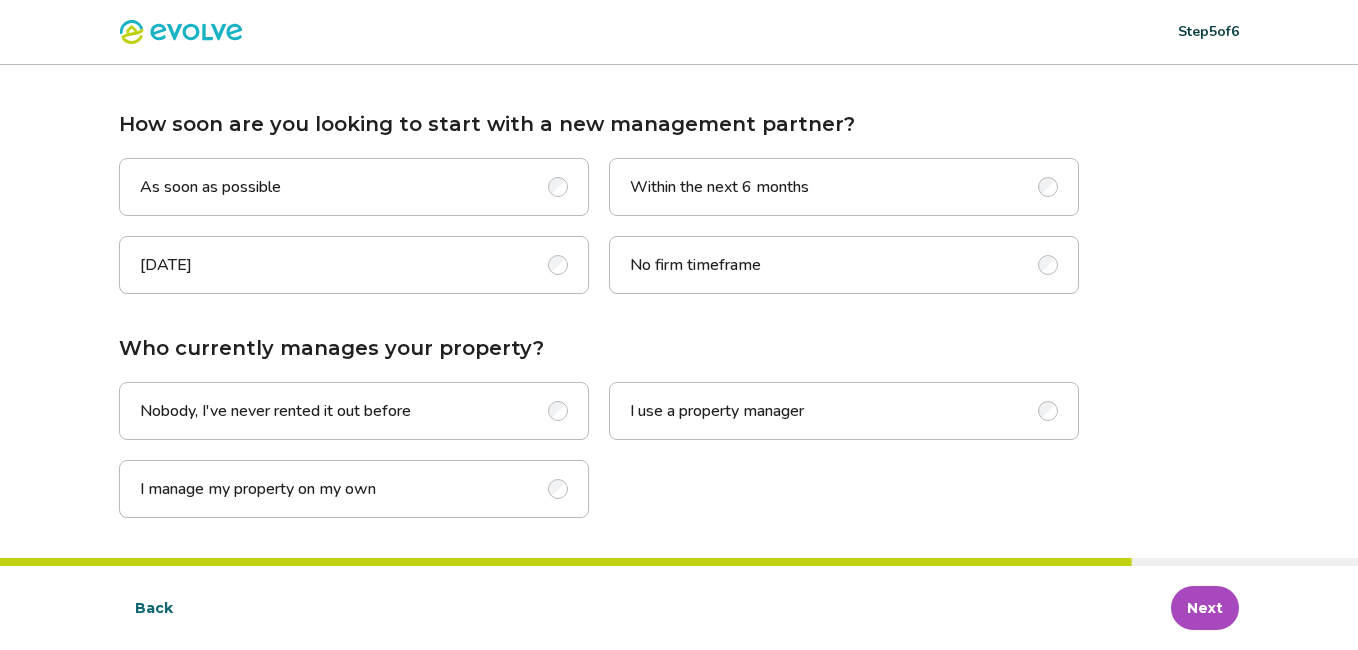 scroll, scrollTop: 0, scrollLeft: 0, axis: both 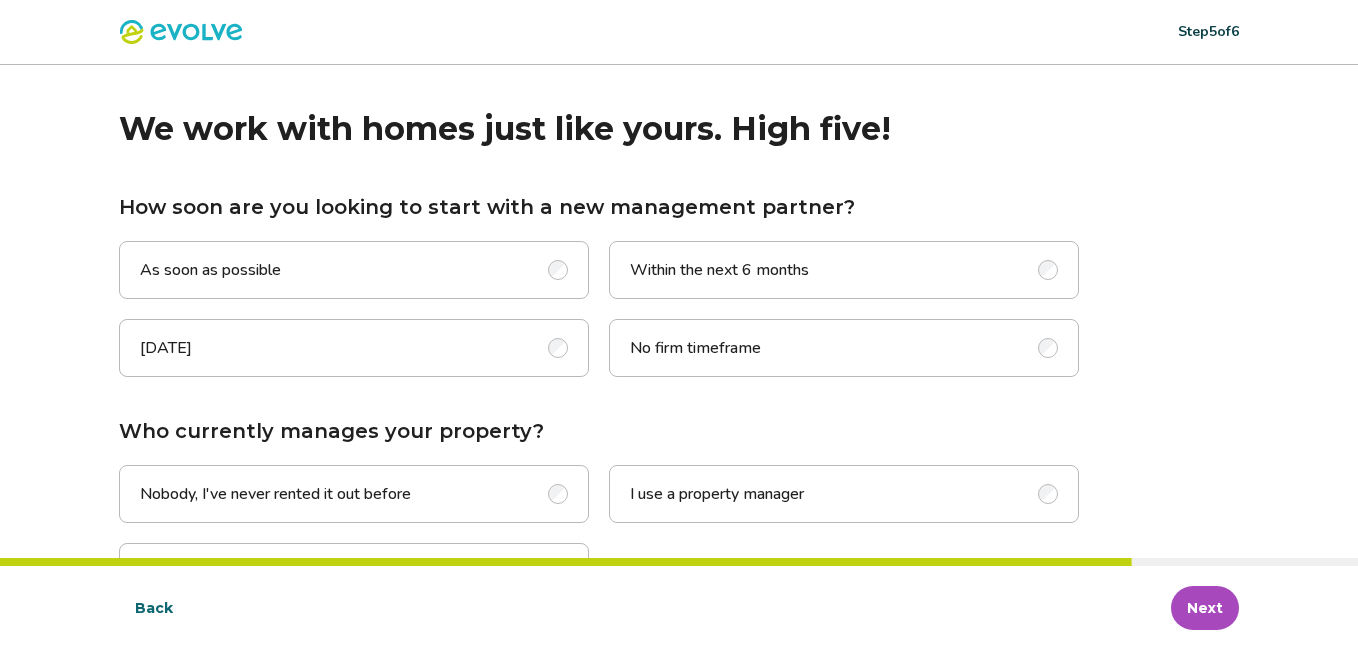 click on "Within the next 6 months" at bounding box center [844, 270] 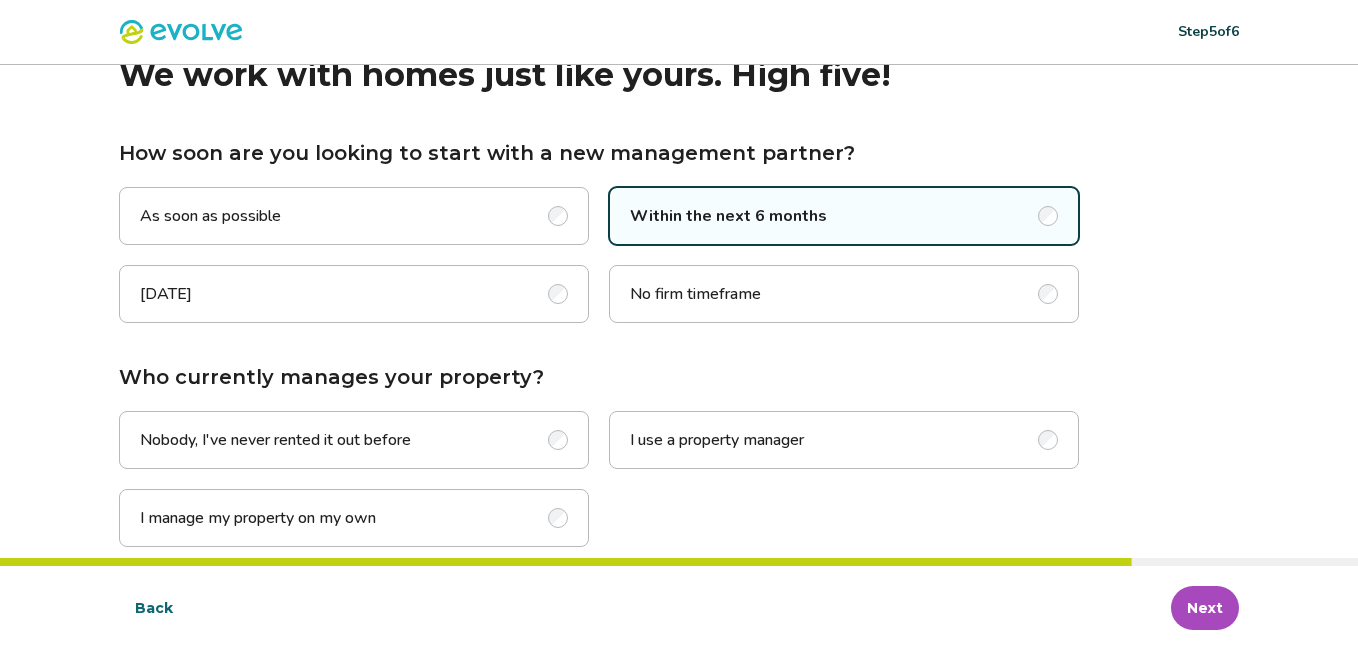 scroll, scrollTop: 83, scrollLeft: 0, axis: vertical 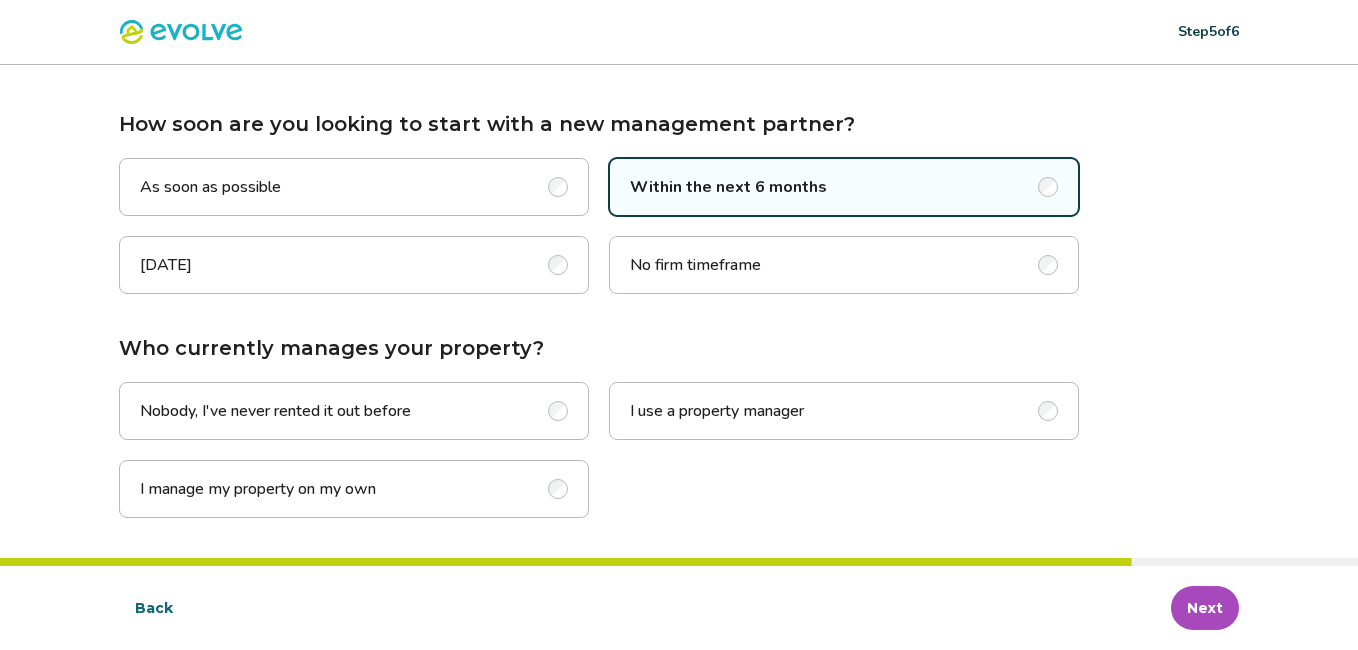 click at bounding box center [558, 411] 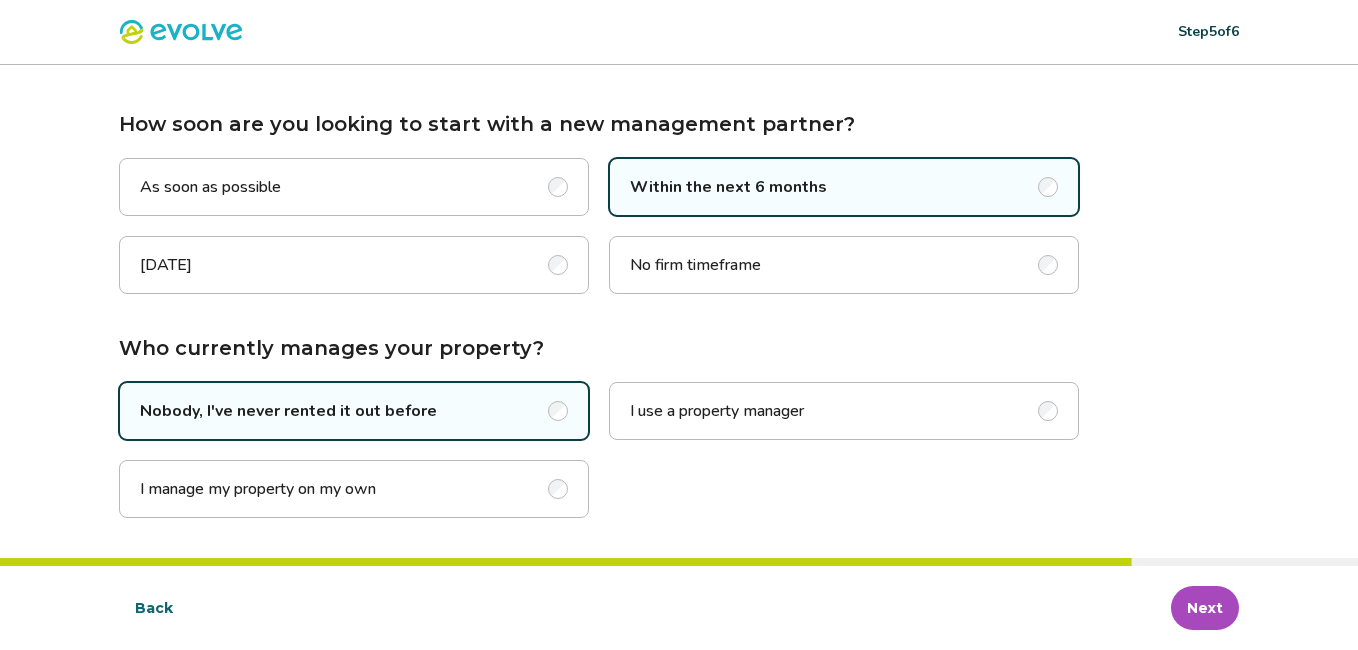 click on "Next" at bounding box center [1205, 608] 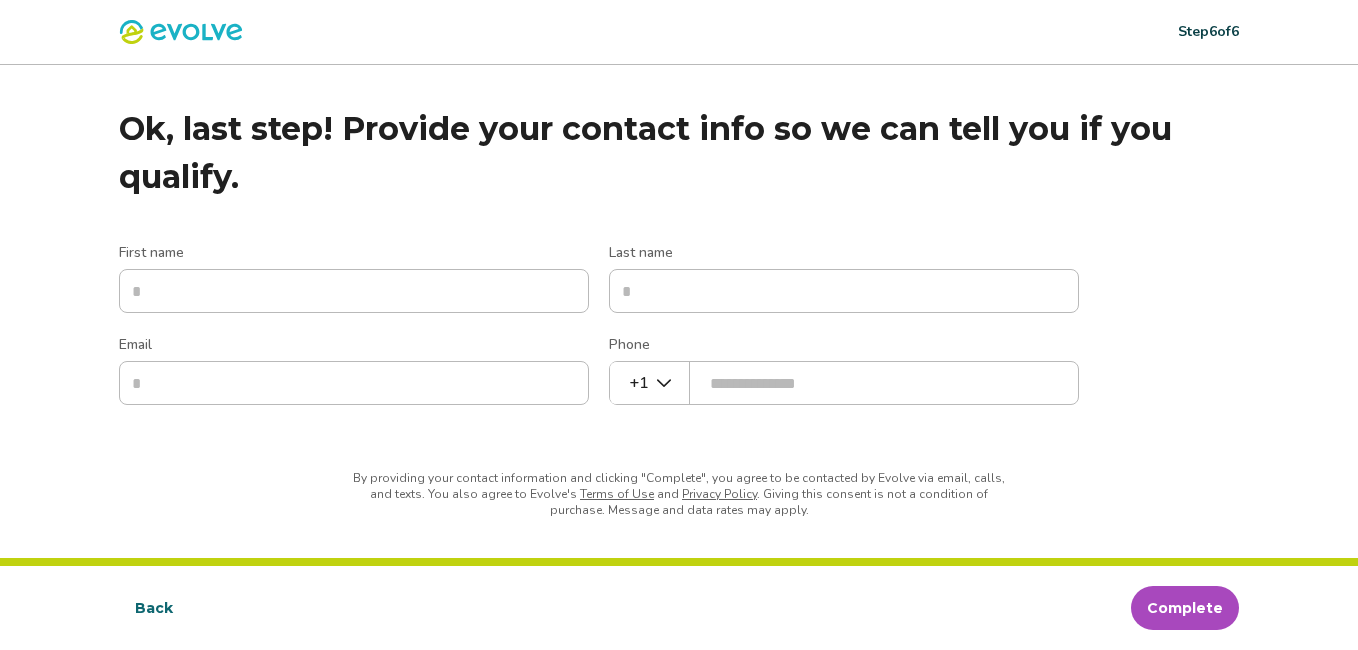 scroll, scrollTop: 0, scrollLeft: 0, axis: both 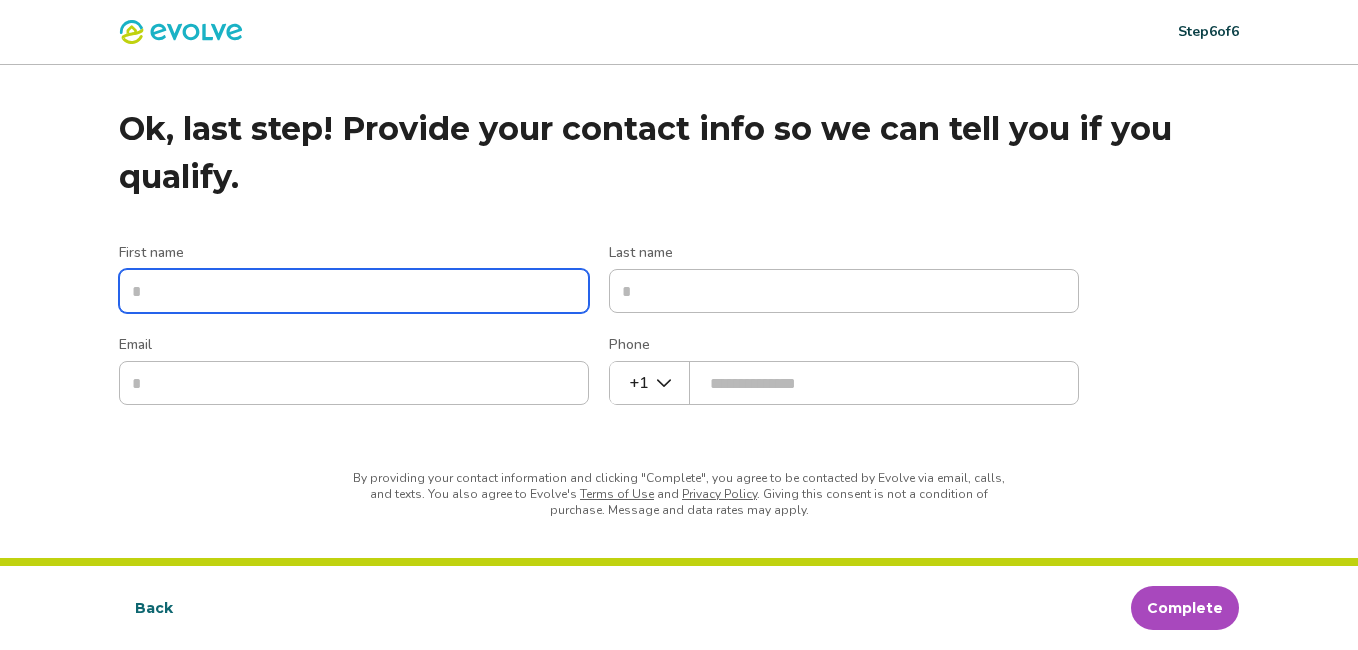 click on "First name" at bounding box center (354, 291) 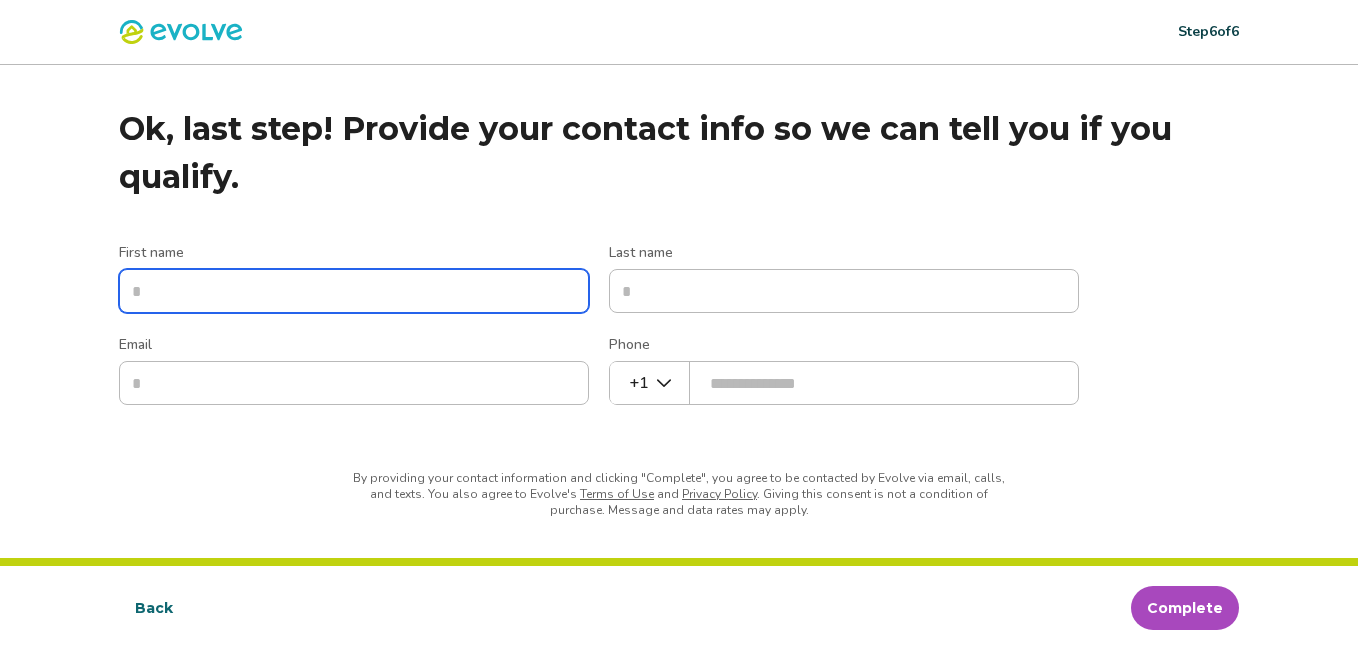 type on "*****" 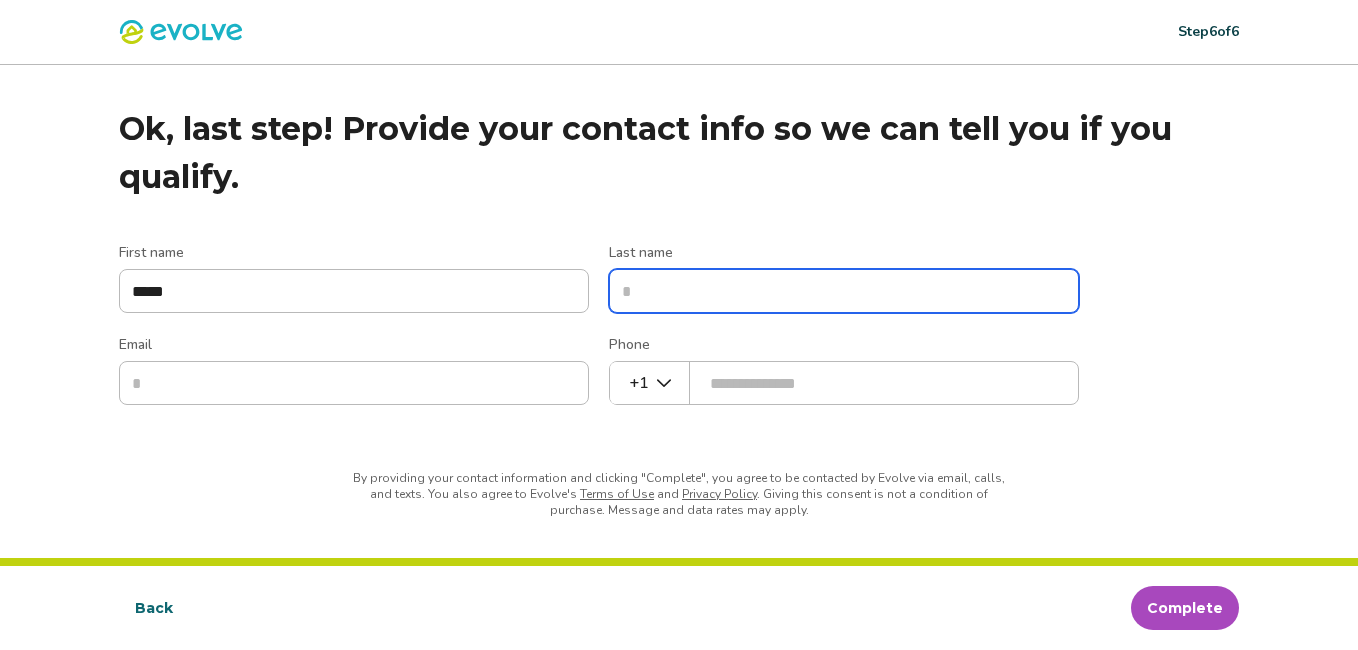 type on "******" 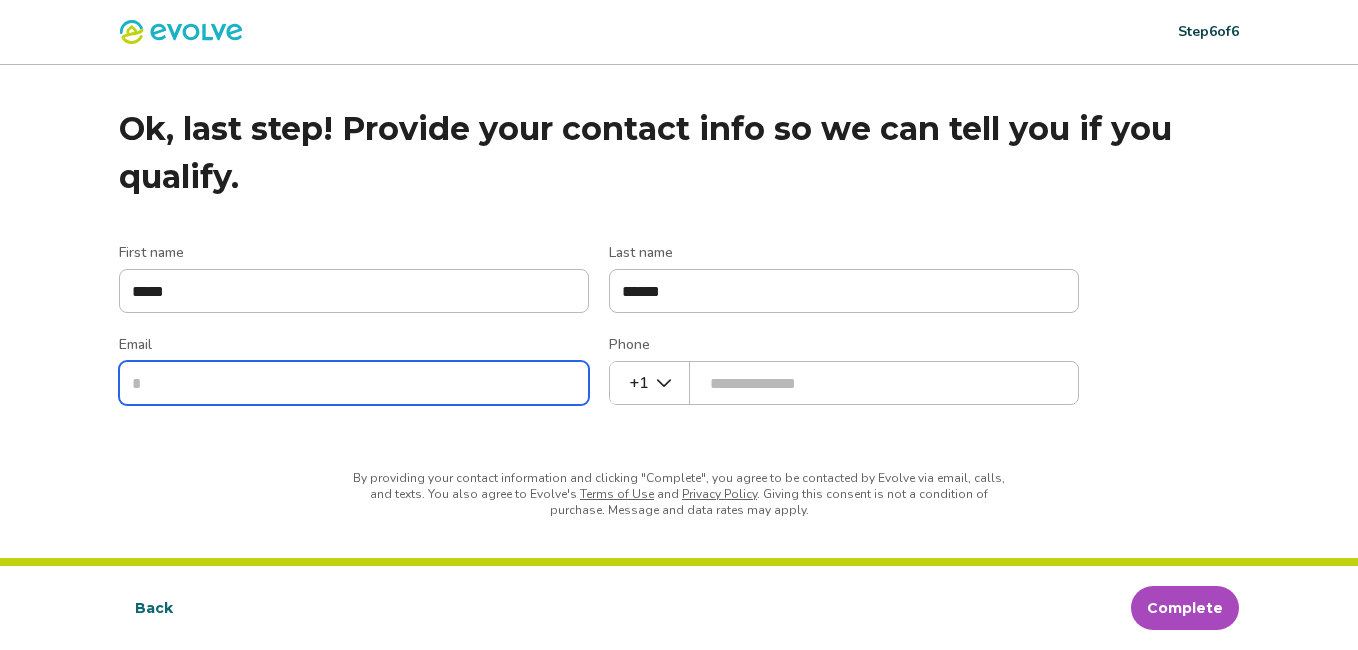 type on "**********" 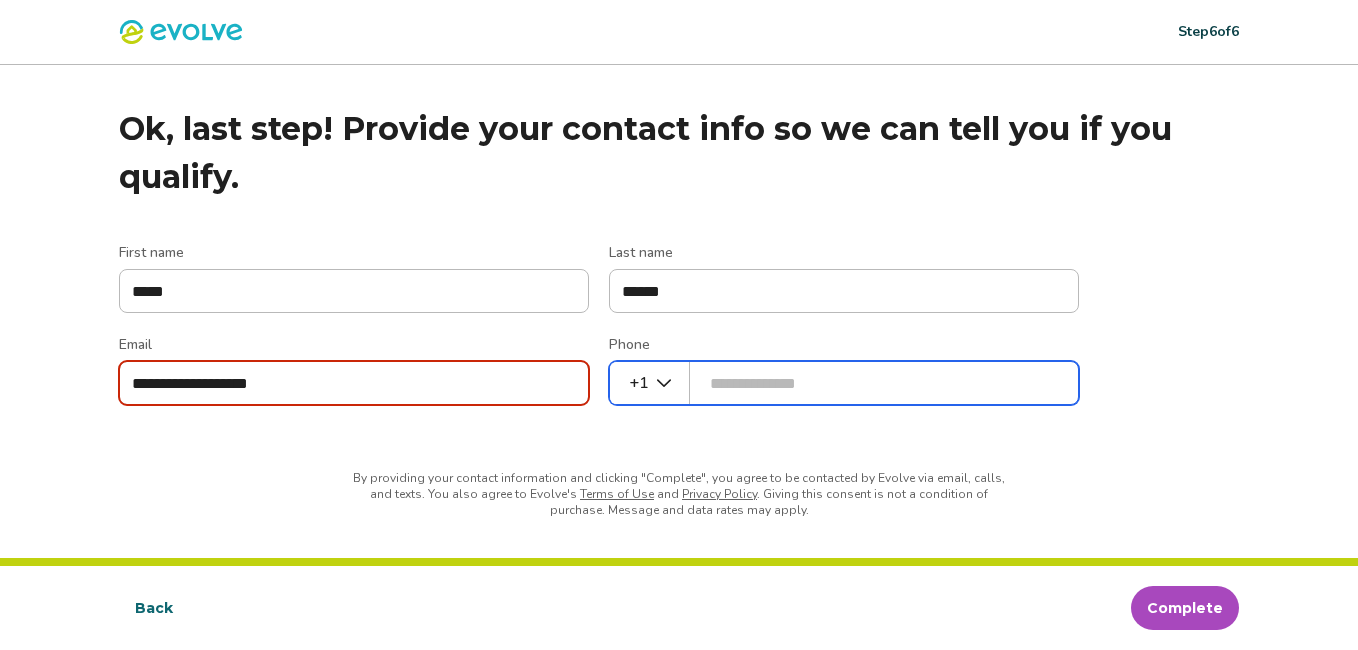 type on "**********" 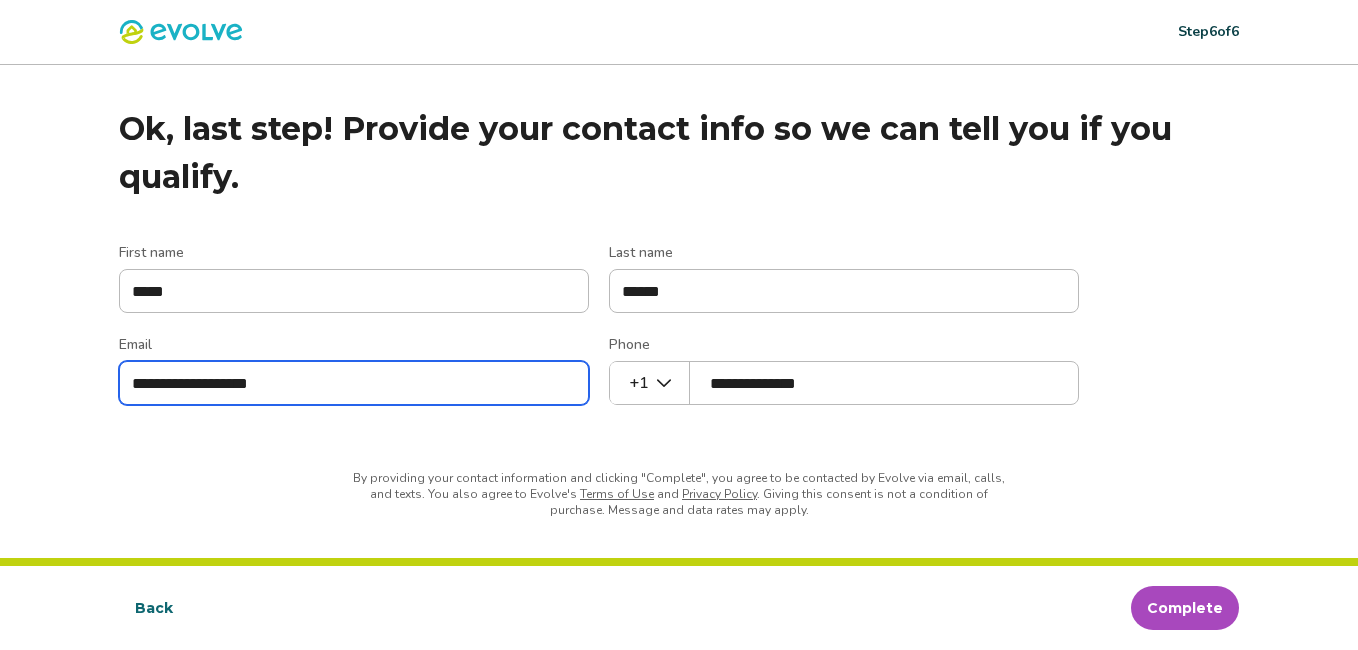 drag, startPoint x: 305, startPoint y: 388, endPoint x: -4, endPoint y: 382, distance: 309.05826 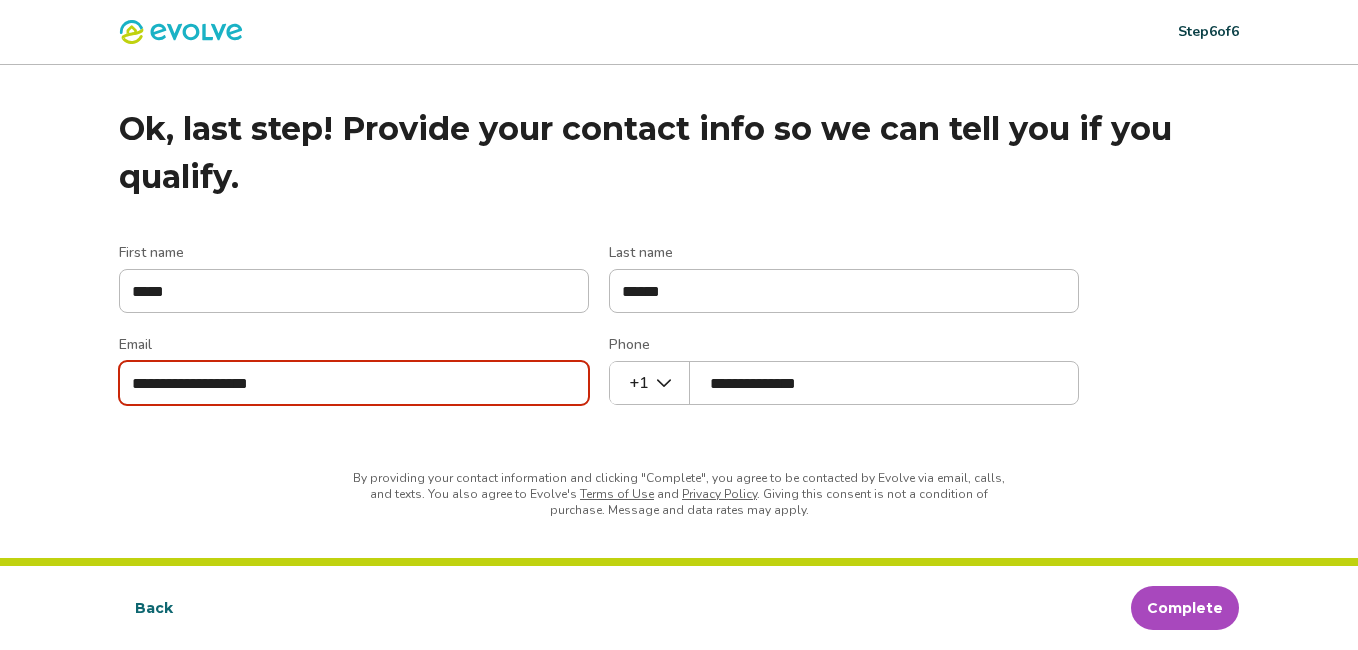 click on "**********" at bounding box center [679, 311] 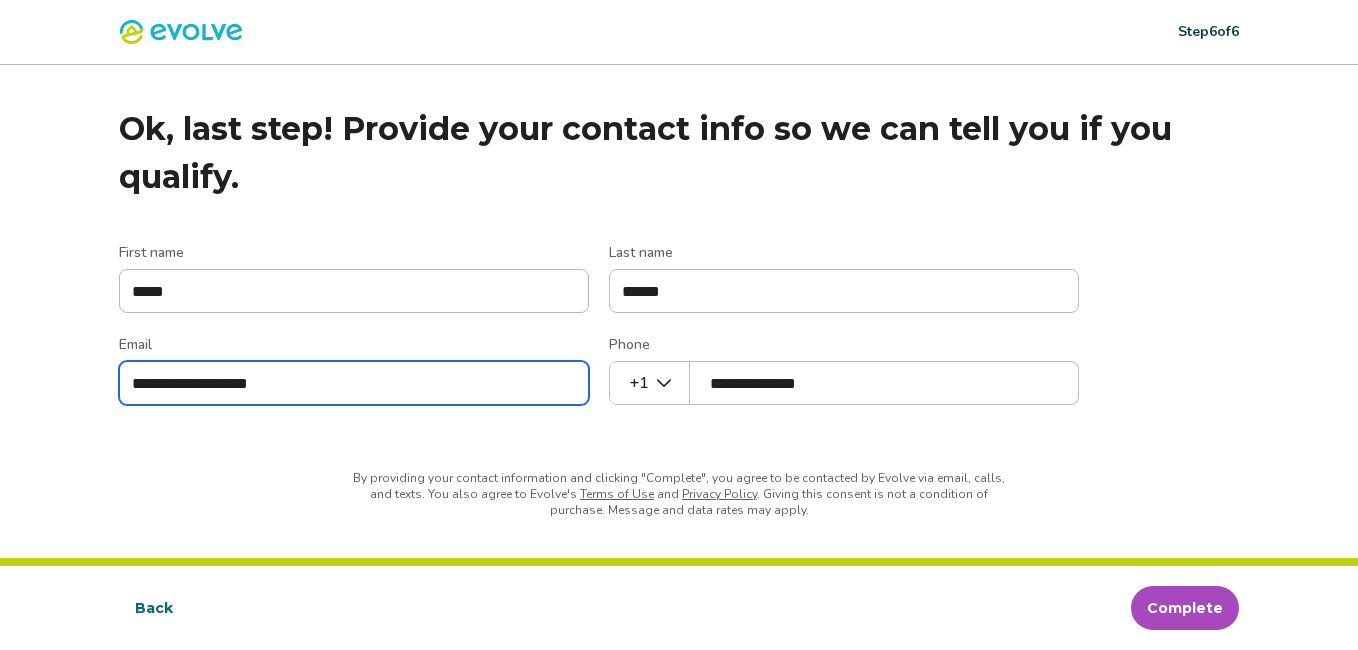 drag, startPoint x: 307, startPoint y: 377, endPoint x: -4, endPoint y: 405, distance: 312.2579 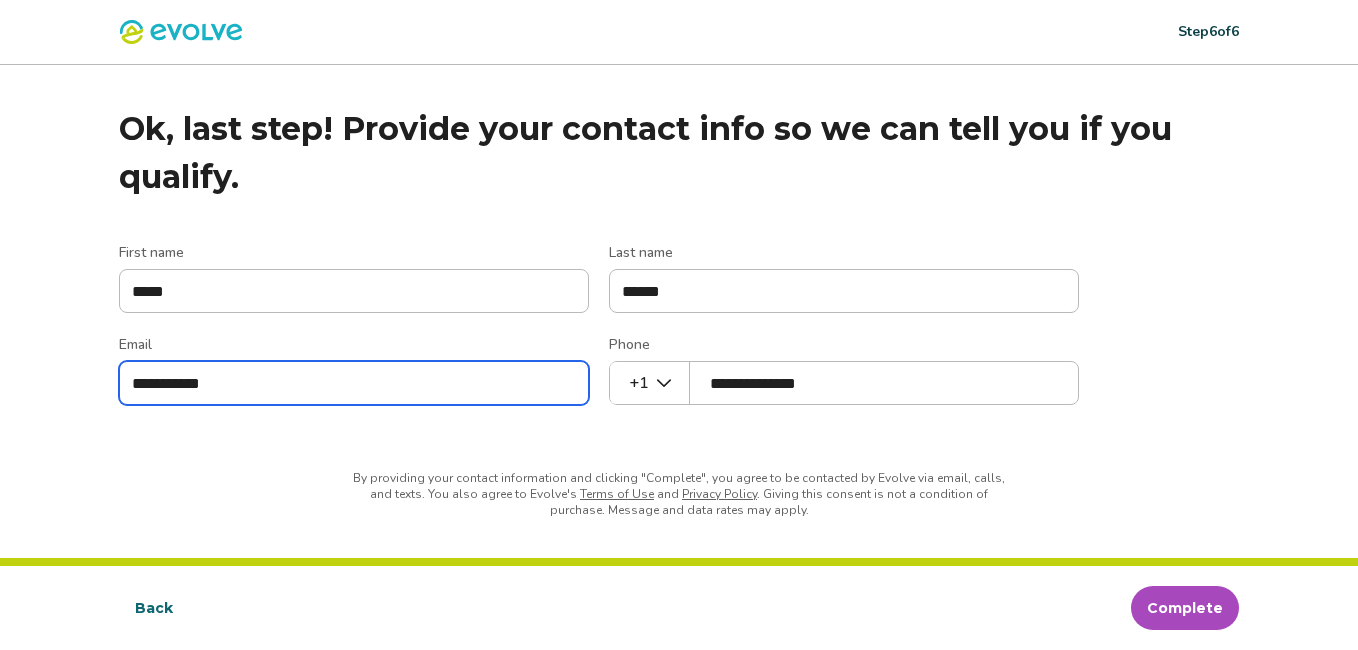 type on "**********" 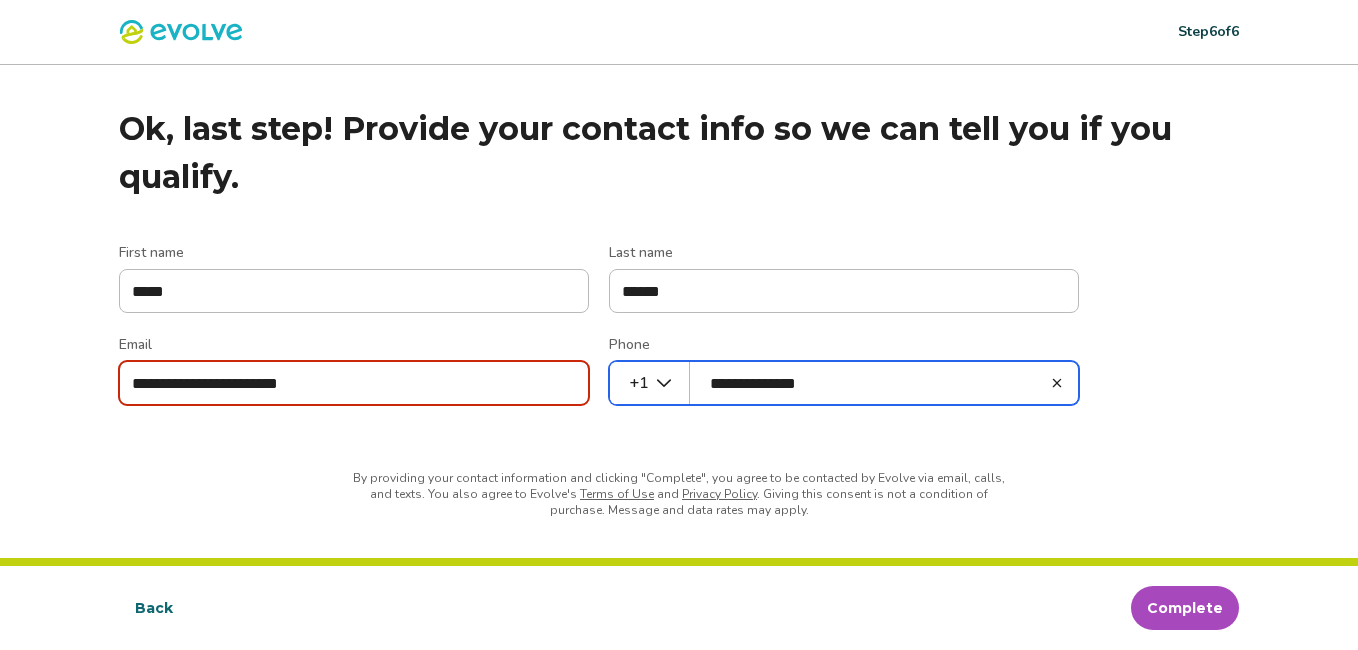 type on "**********" 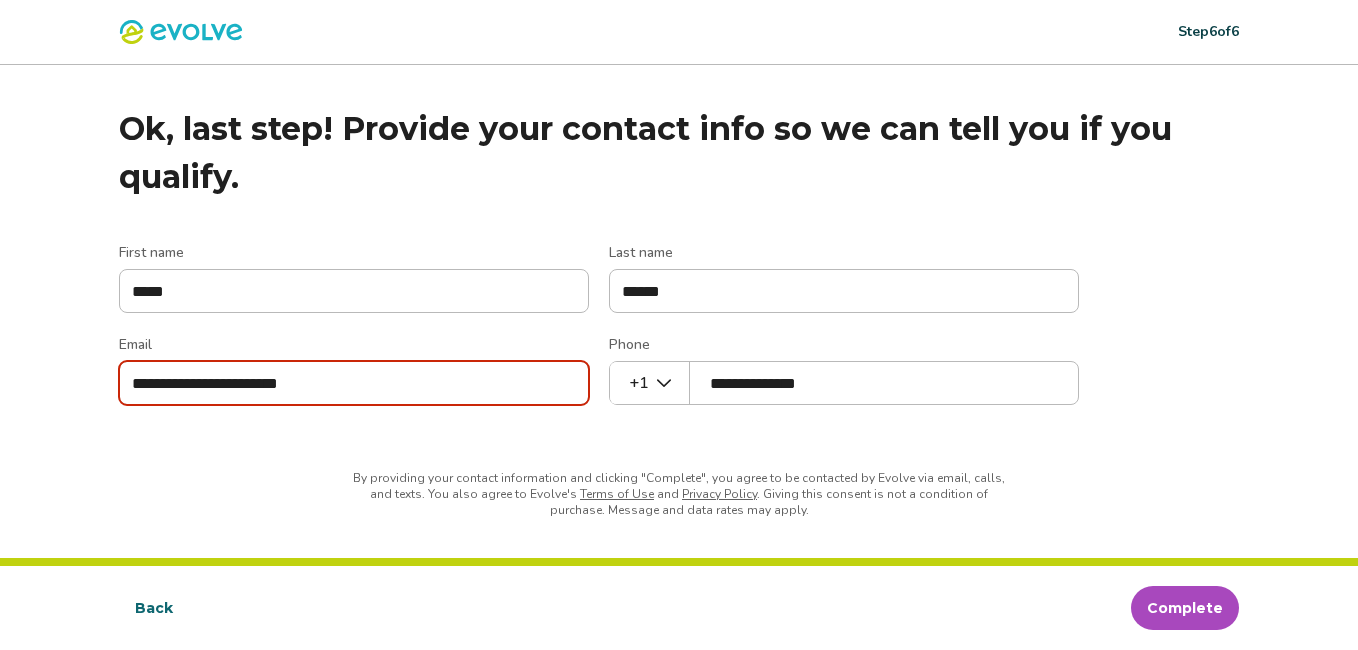click on "Complete" at bounding box center [1185, 608] 